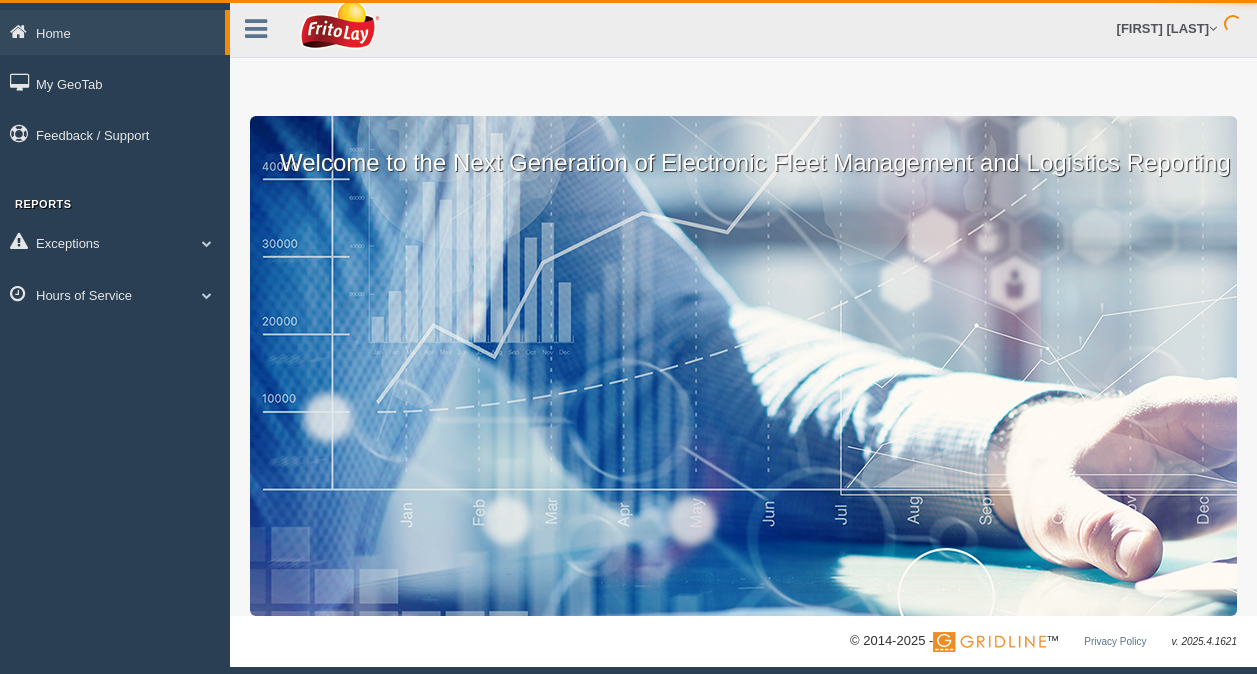 scroll, scrollTop: 0, scrollLeft: 0, axis: both 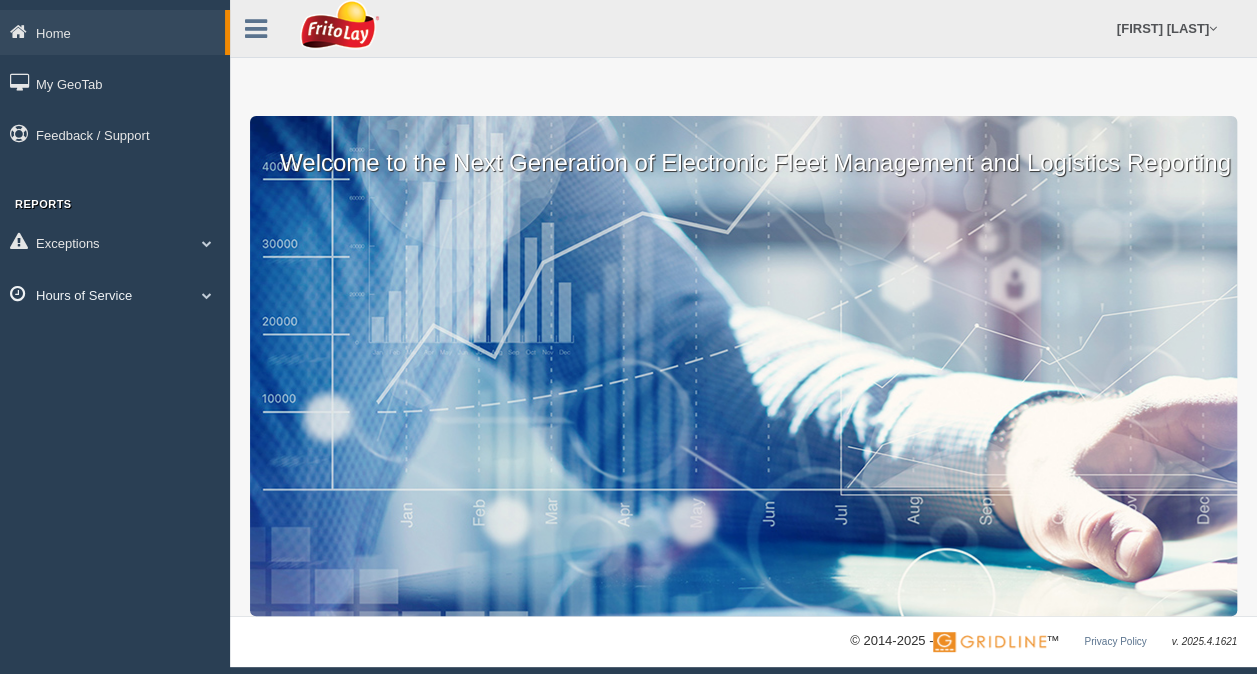 click on "Hours of Service" at bounding box center [115, 294] 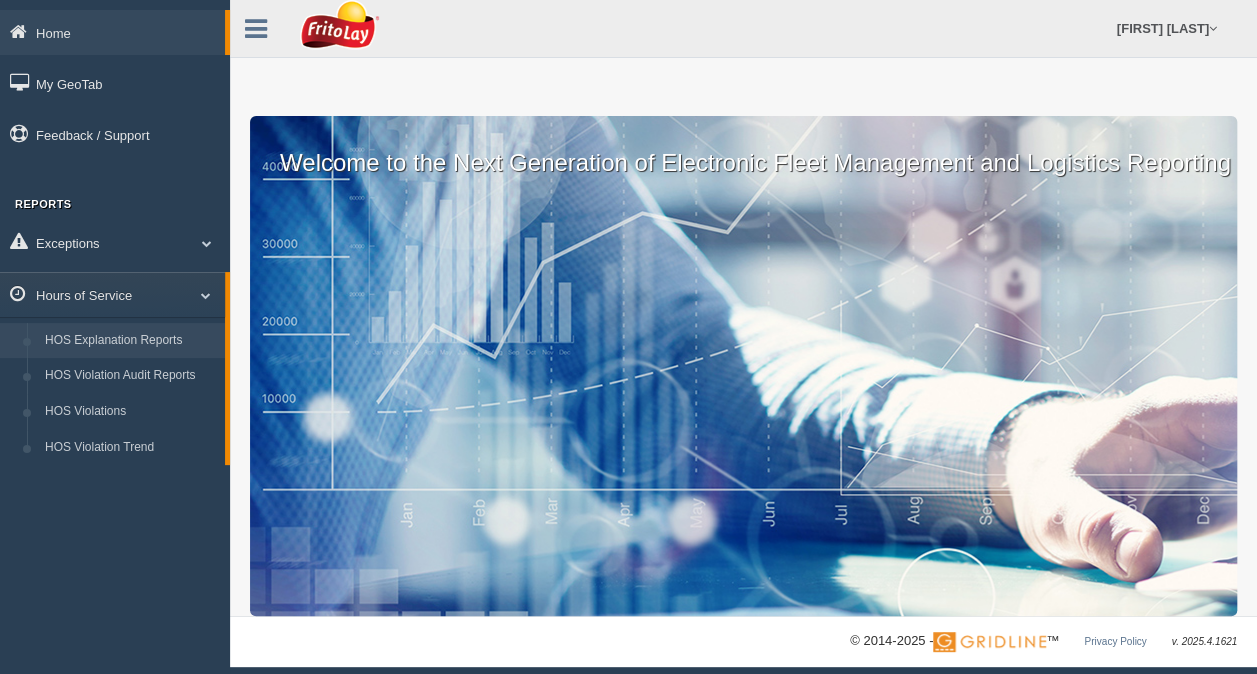 click on "HOS Explanation Reports" at bounding box center (130, 341) 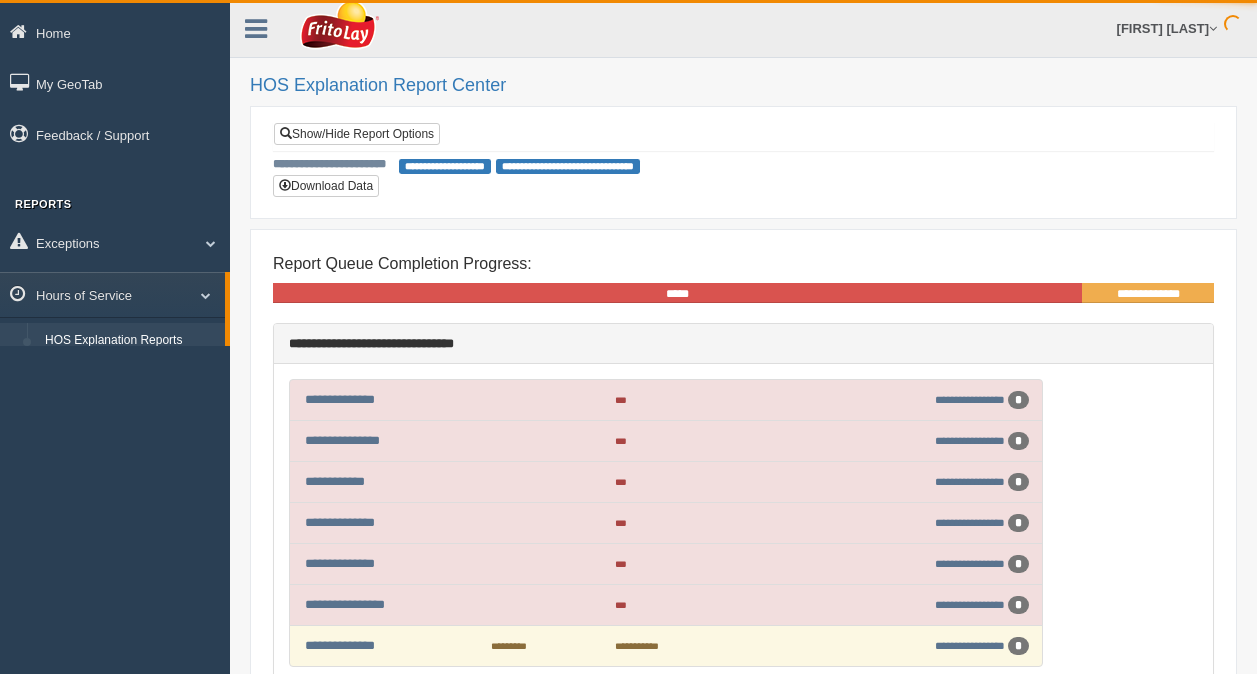 scroll, scrollTop: 0, scrollLeft: 0, axis: both 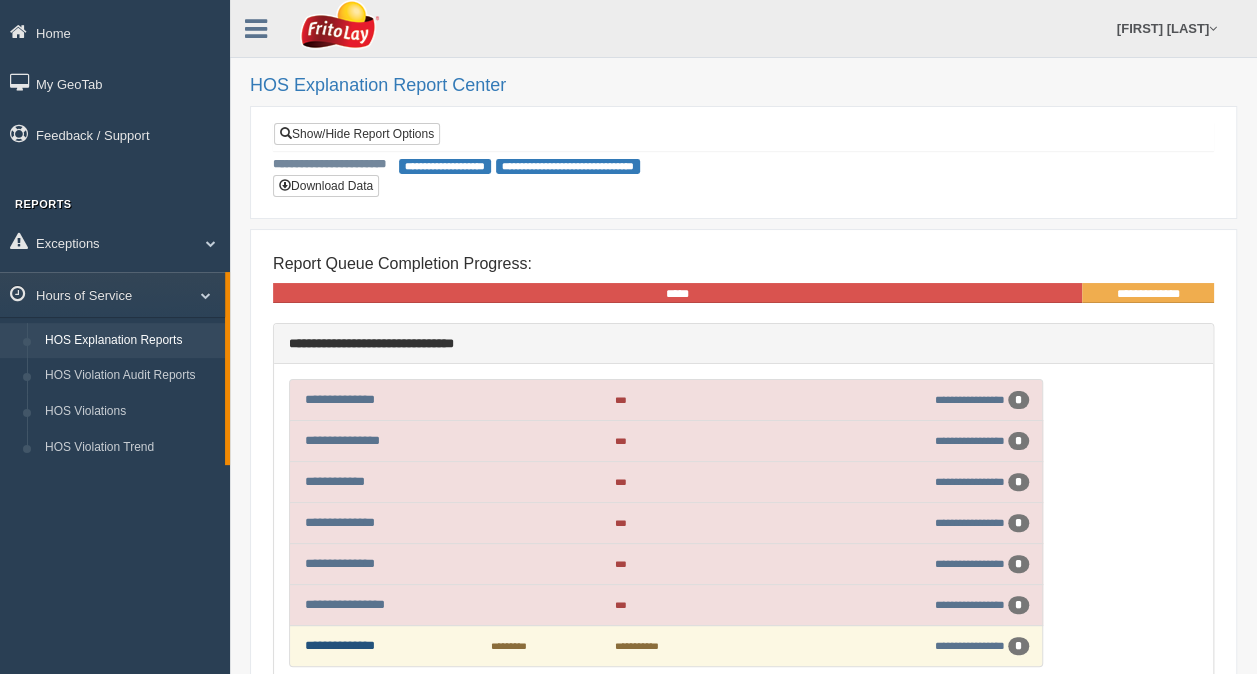 click on "**********" at bounding box center (340, 645) 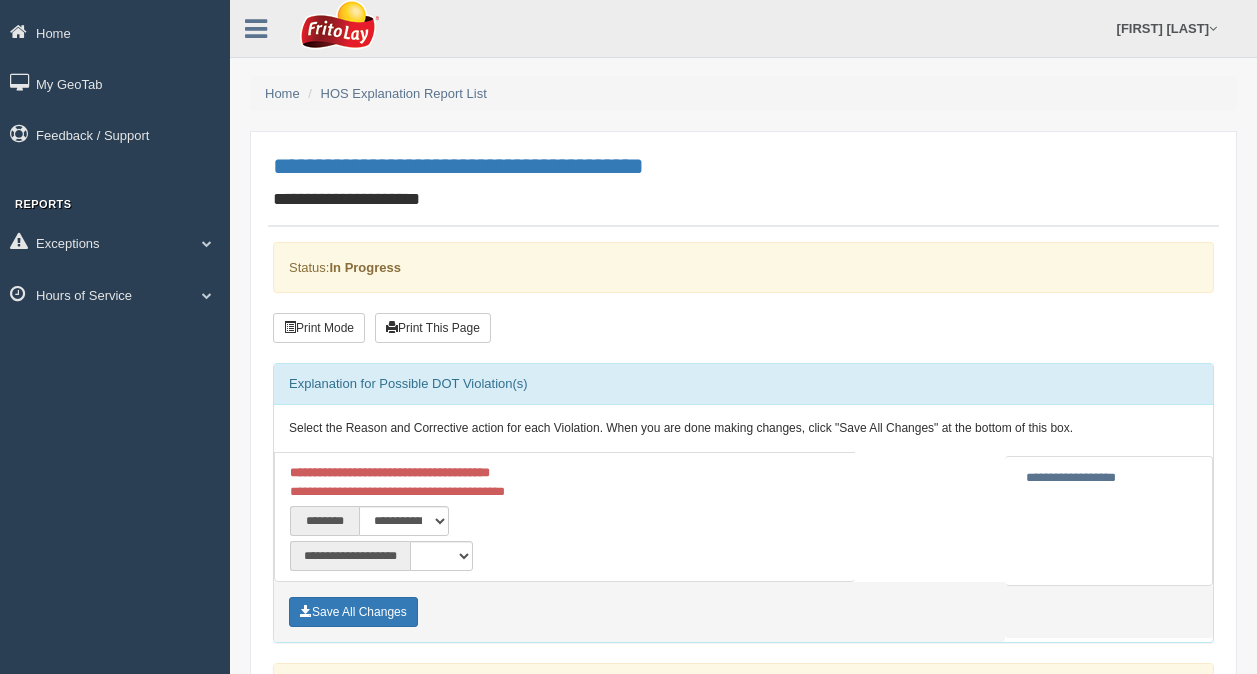 scroll, scrollTop: 0, scrollLeft: 0, axis: both 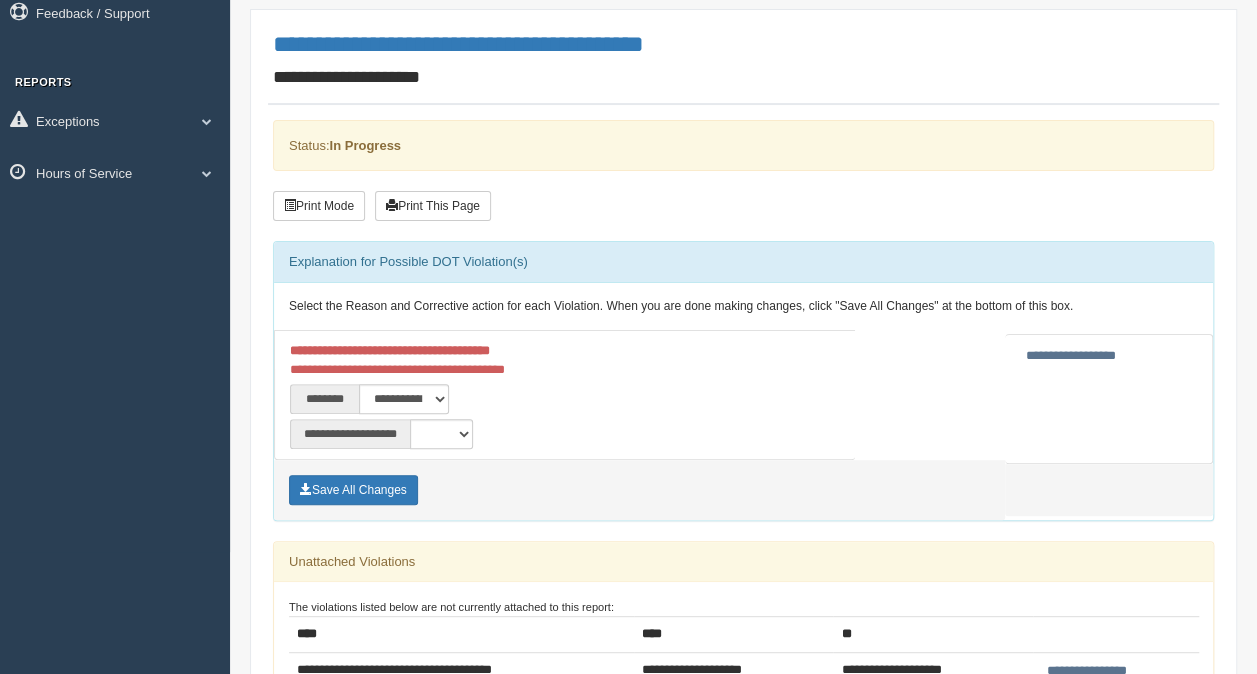 click on "**********" at bounding box center [1071, 355] 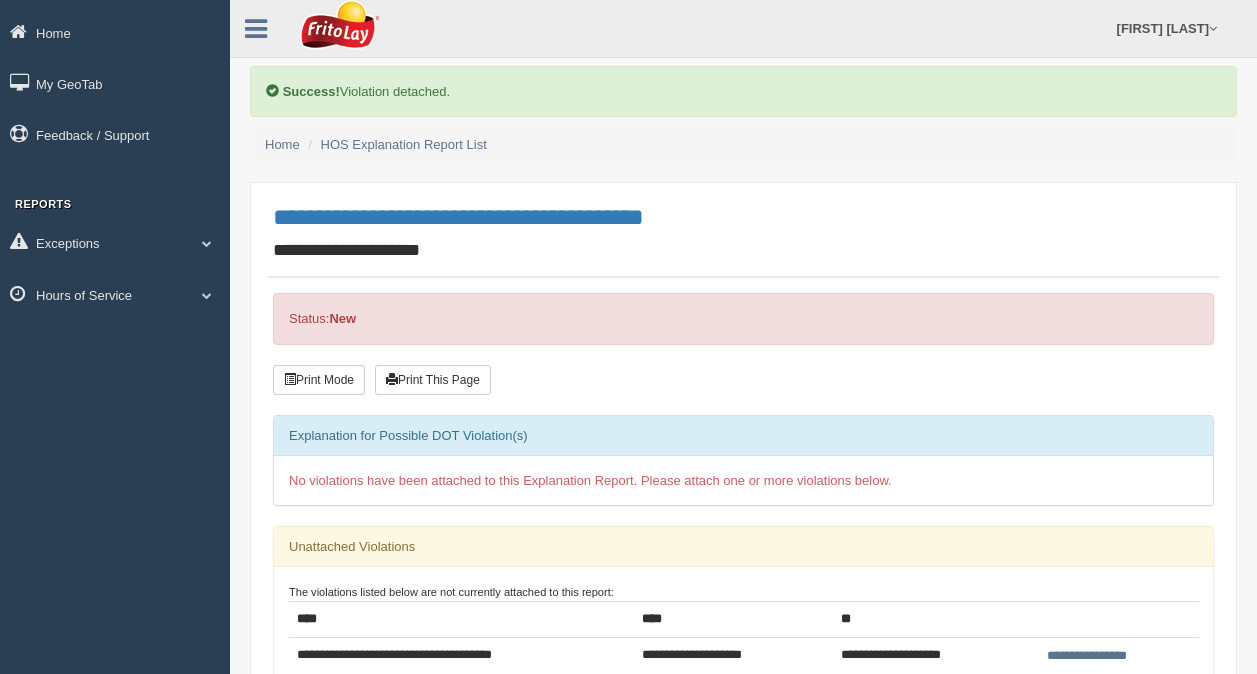 scroll, scrollTop: 0, scrollLeft: 0, axis: both 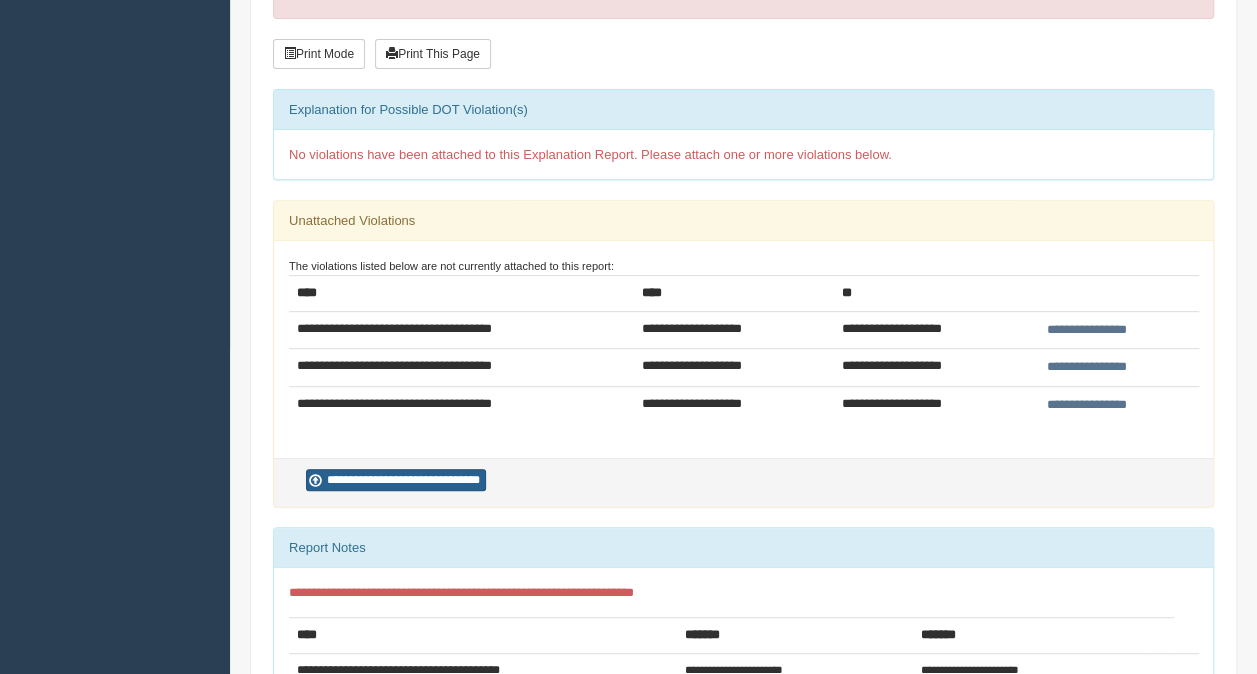 click on "**********" at bounding box center [396, 480] 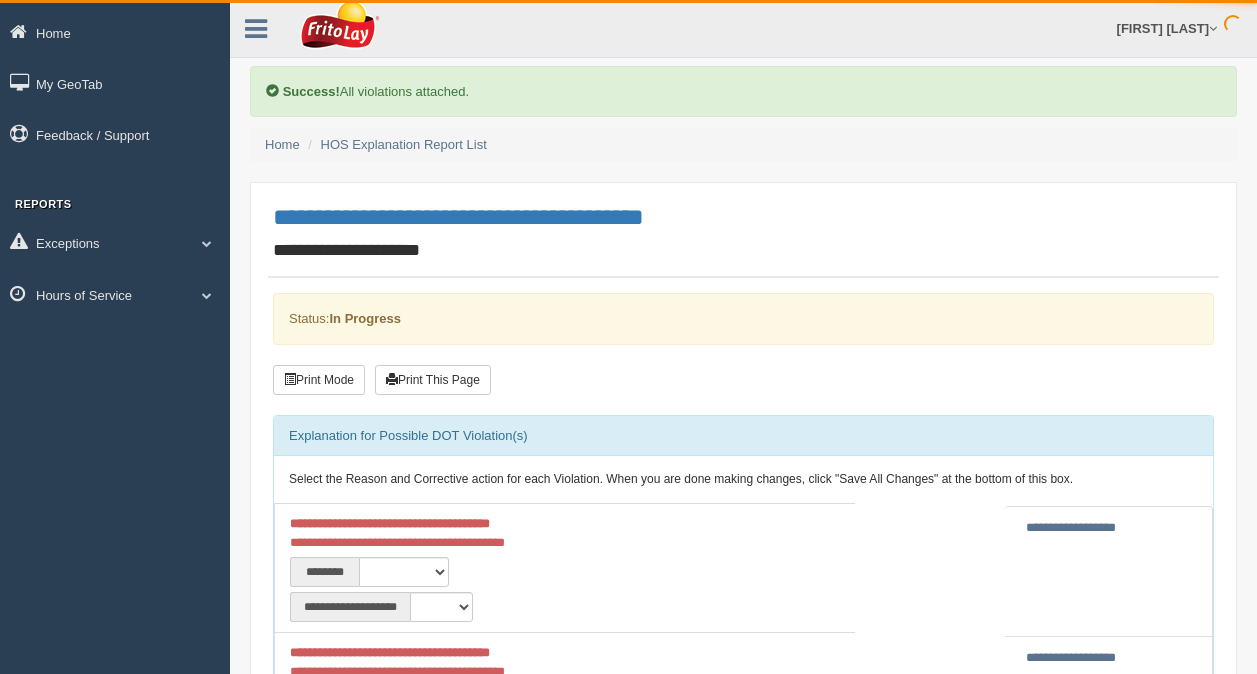 scroll, scrollTop: 0, scrollLeft: 0, axis: both 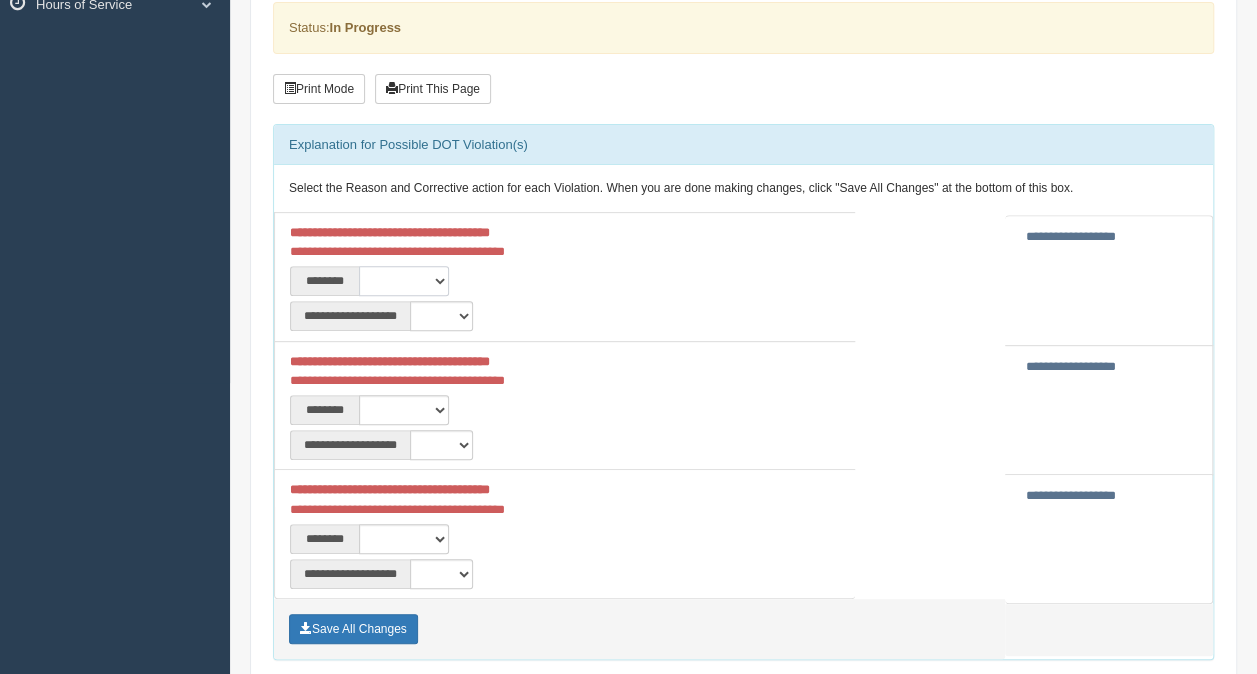 click on "**********" at bounding box center (404, 281) 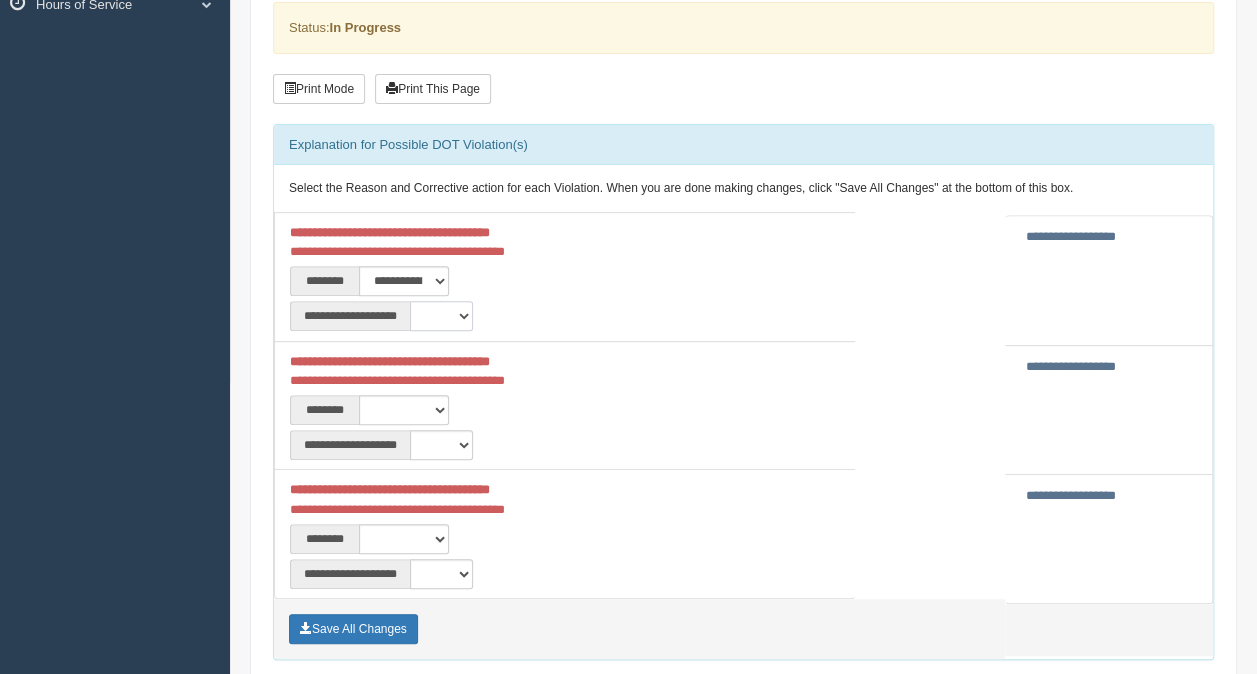 click on "**********" at bounding box center (441, 316) 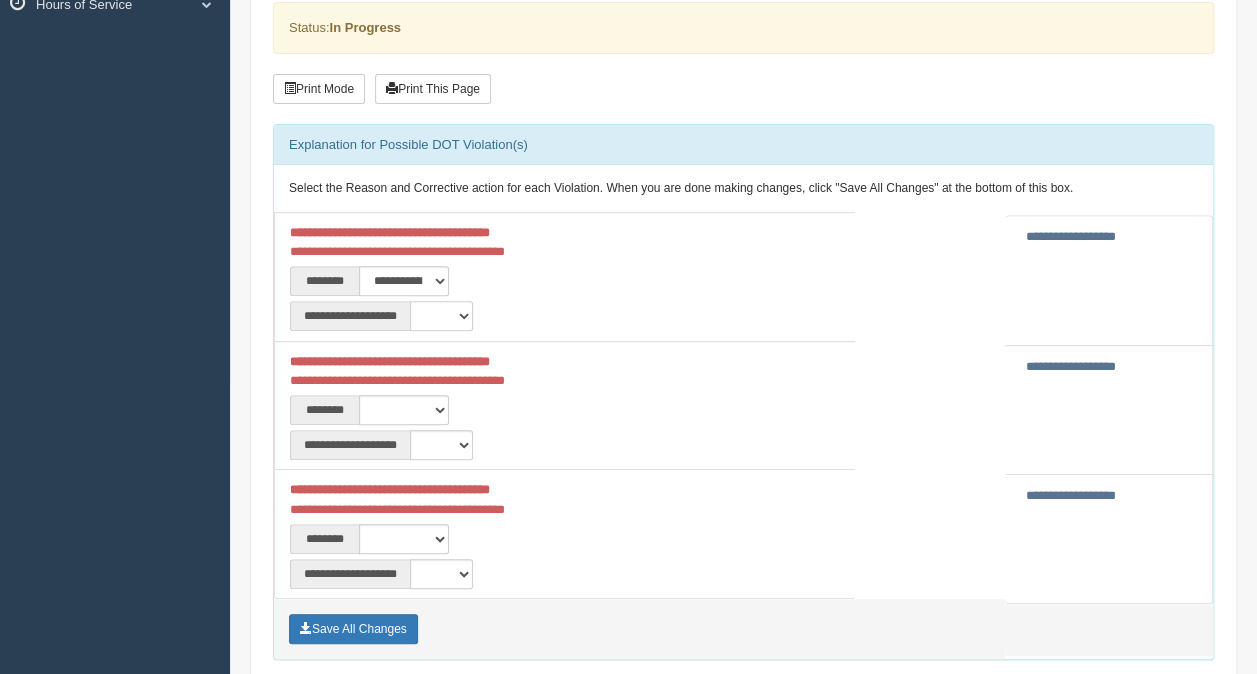 click on "**********" at bounding box center (441, 316) 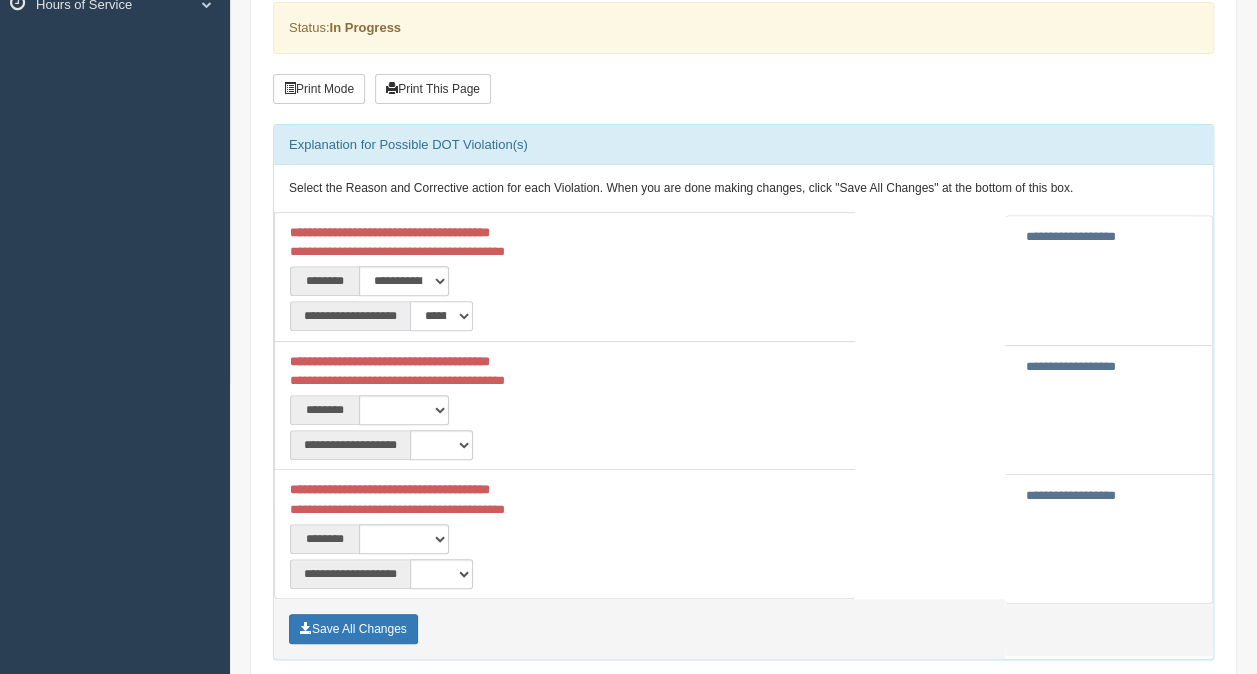 click on "**********" at bounding box center [441, 316] 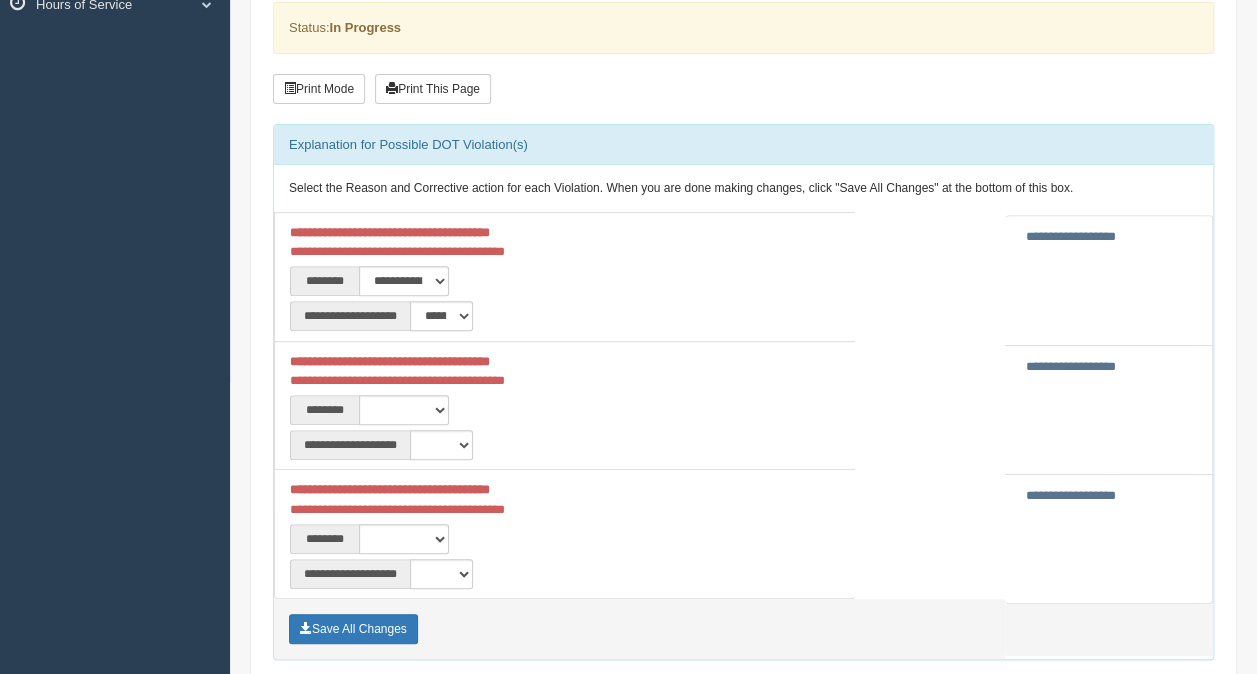 click on "**********" at bounding box center (422, 316) 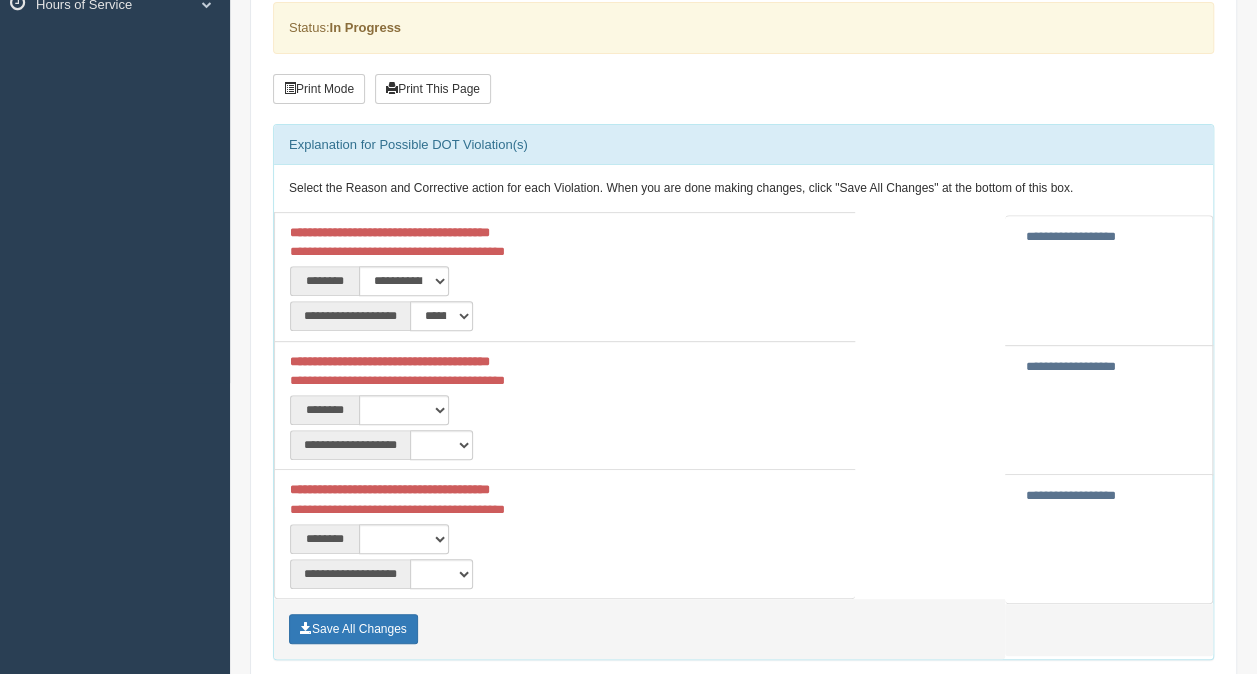 click on "**********" at bounding box center (1071, 366) 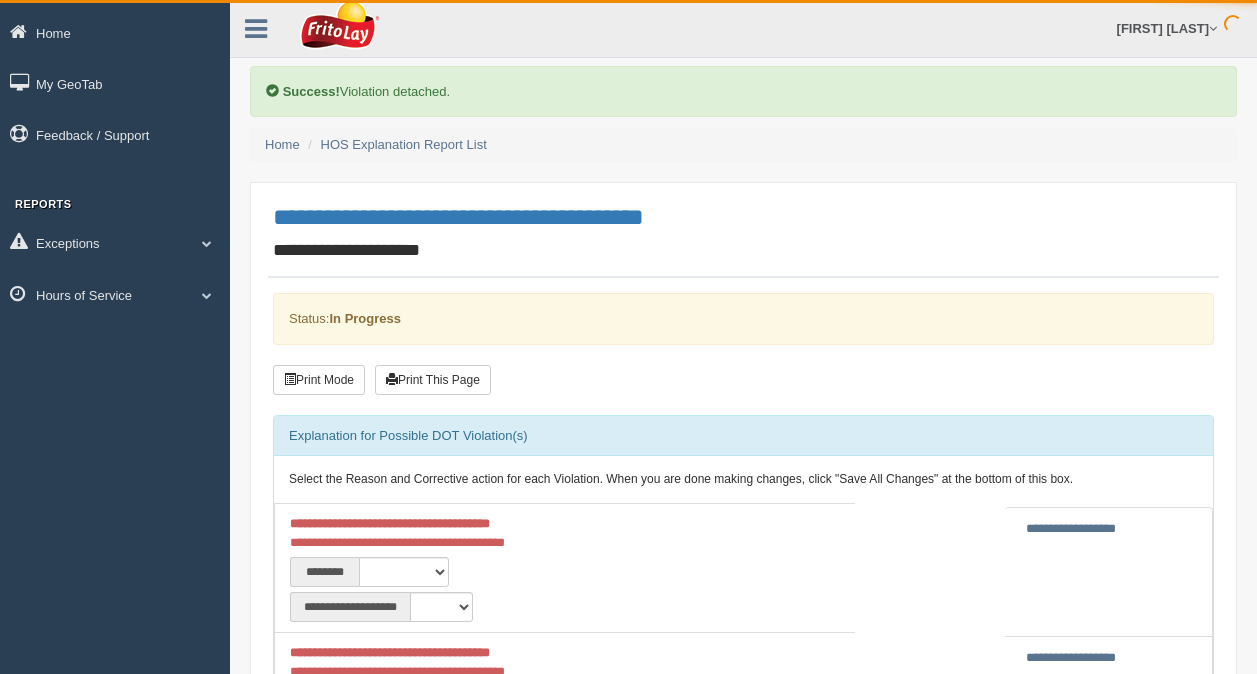 scroll, scrollTop: 0, scrollLeft: 0, axis: both 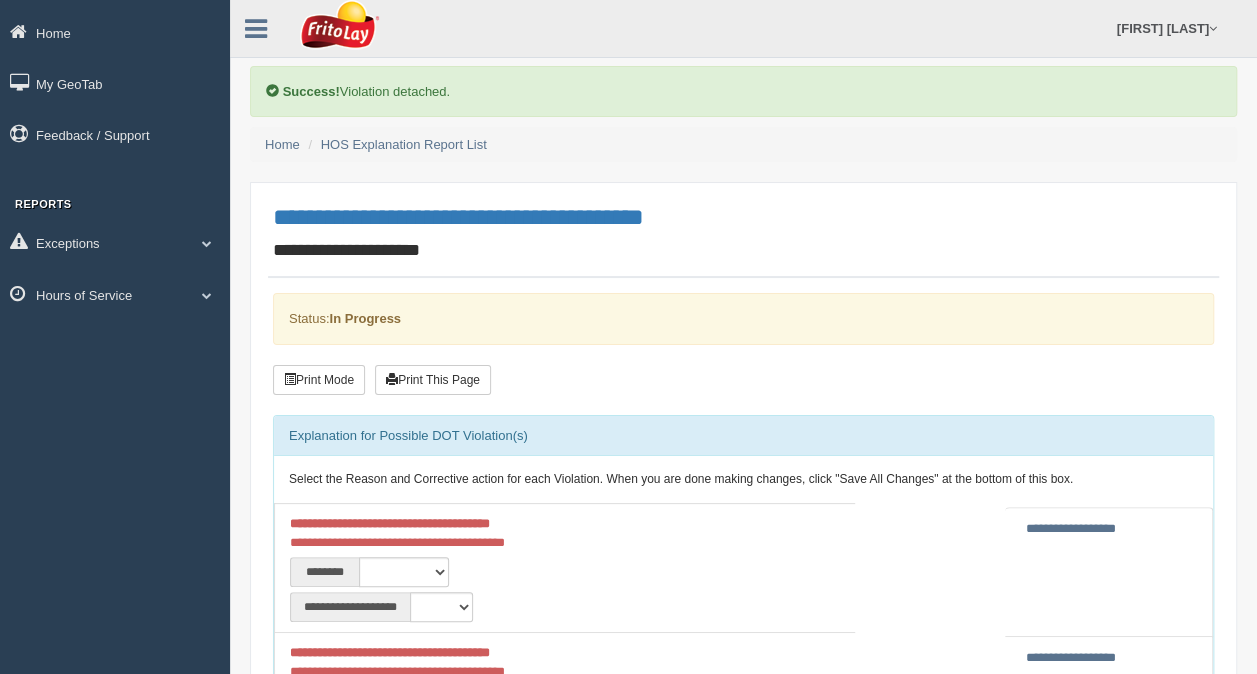 click on "**********" at bounding box center (1071, 657) 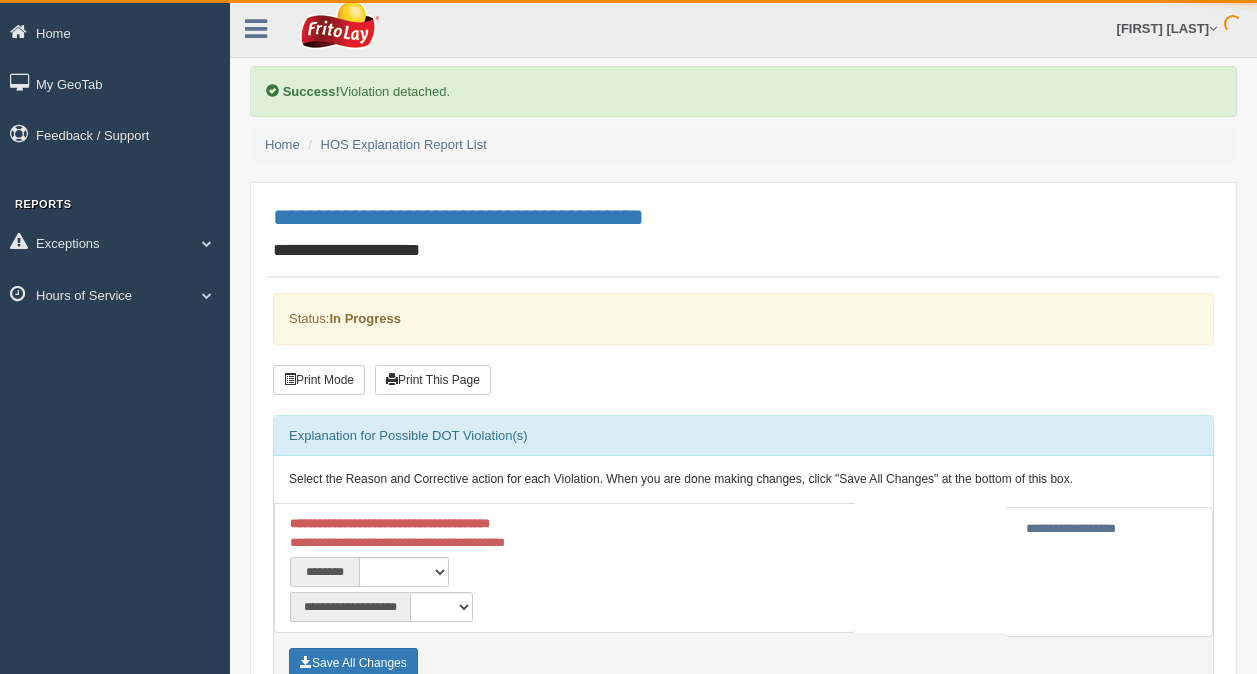 scroll, scrollTop: 0, scrollLeft: 0, axis: both 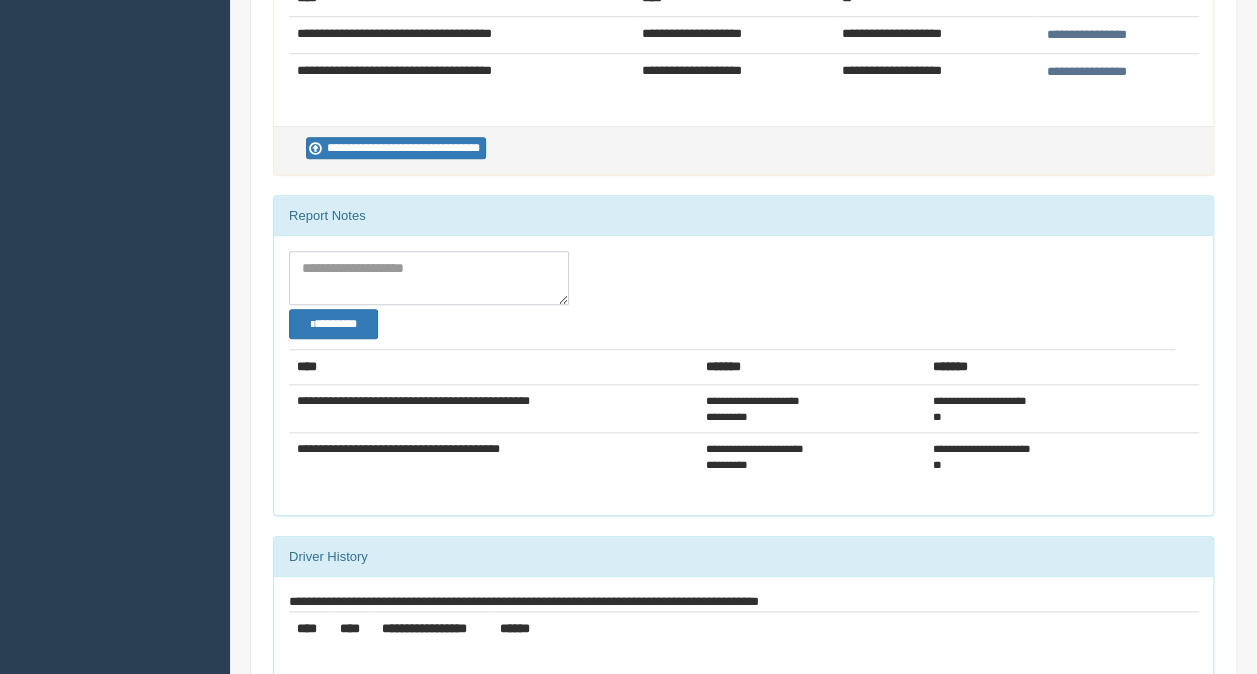 click at bounding box center (429, 278) 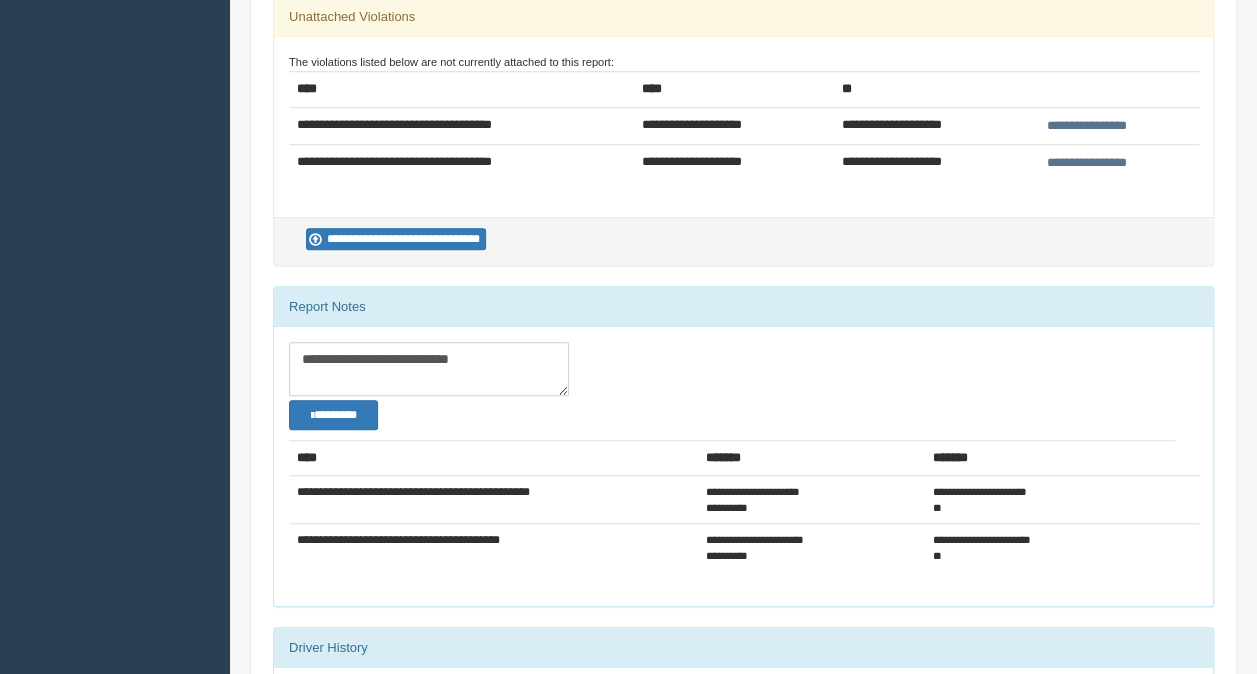 scroll, scrollTop: 714, scrollLeft: 0, axis: vertical 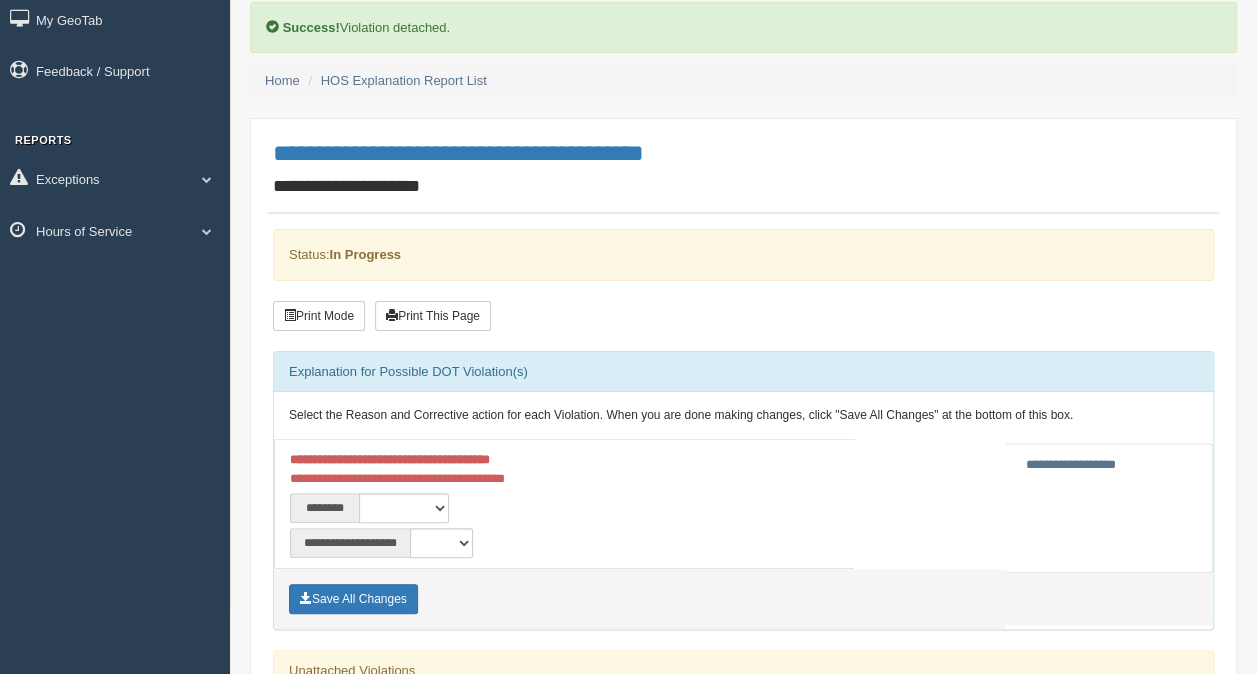 type on "**********" 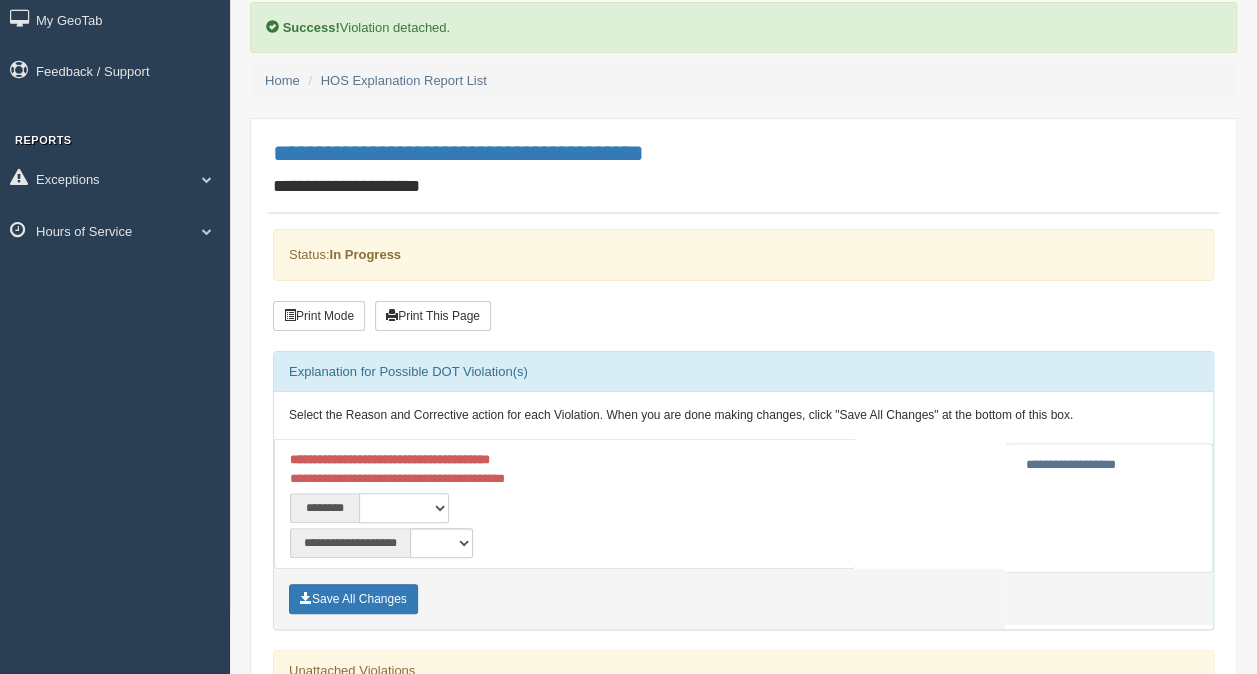click on "**********" at bounding box center (404, 508) 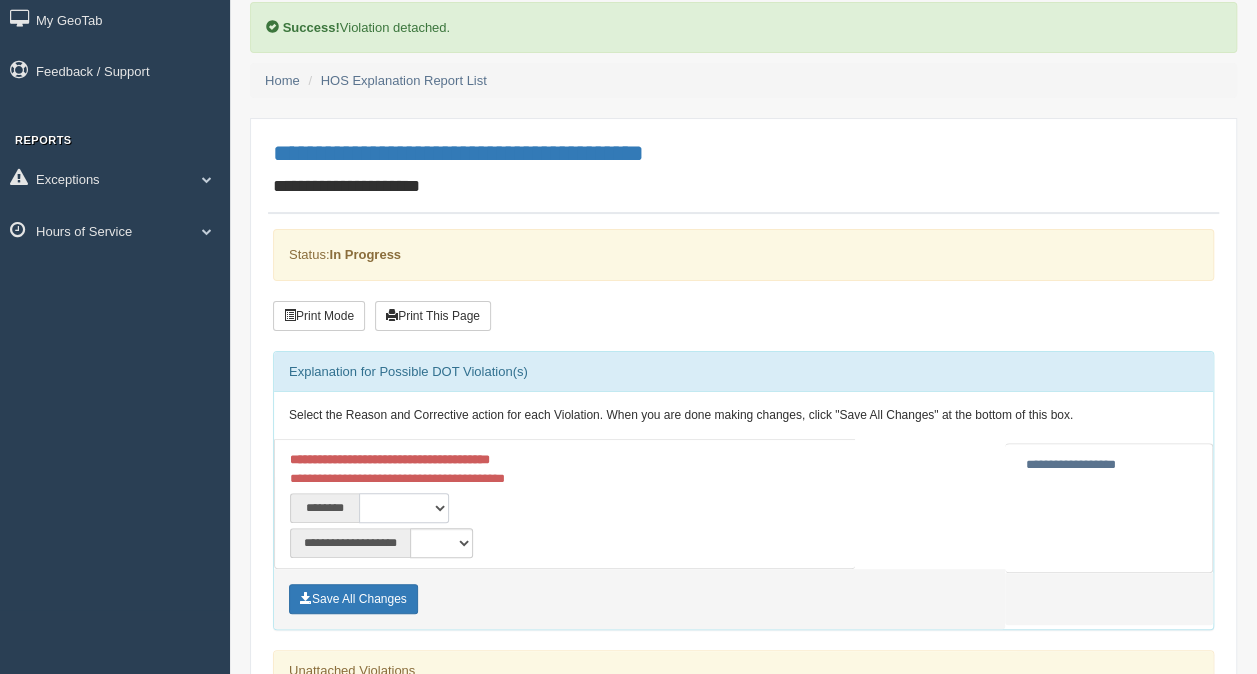 select on "****" 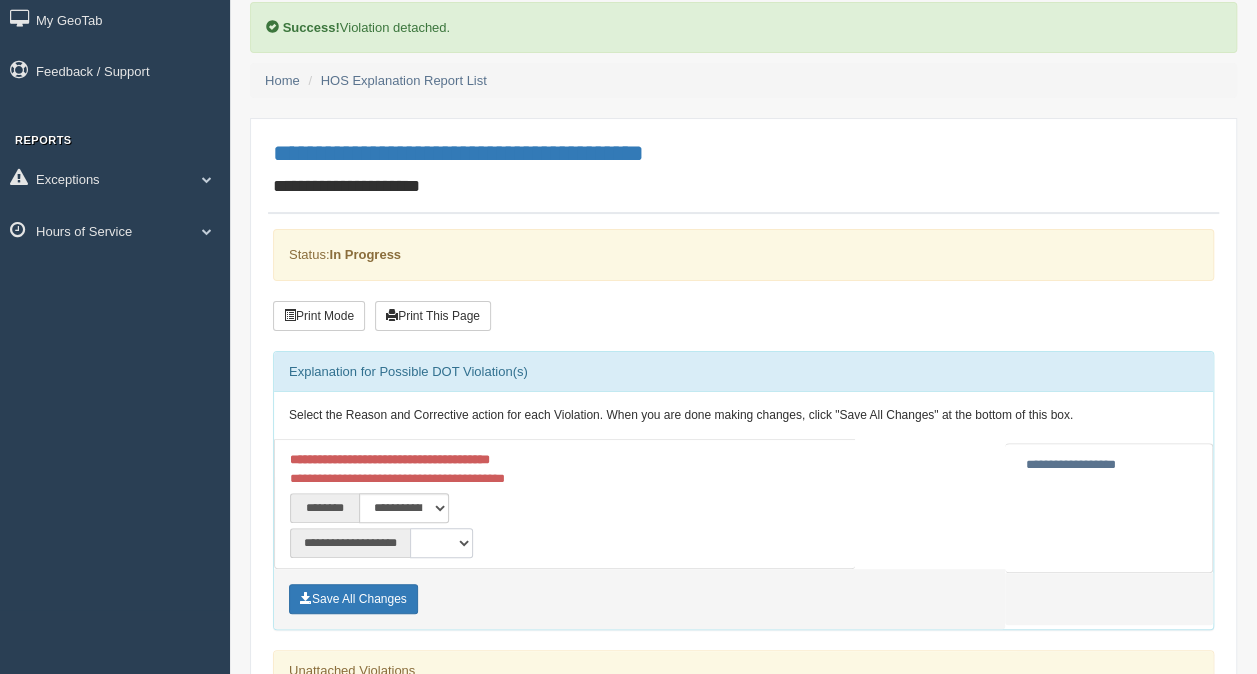 click on "**********" at bounding box center [441, 543] 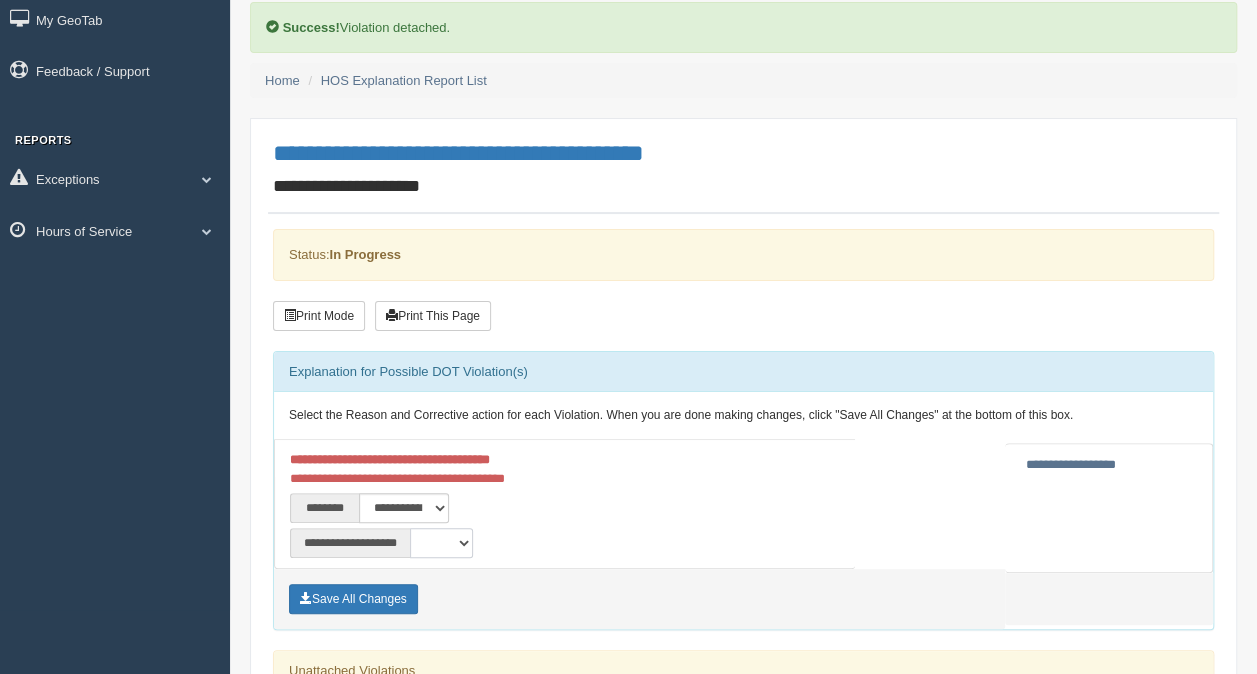 select on "**" 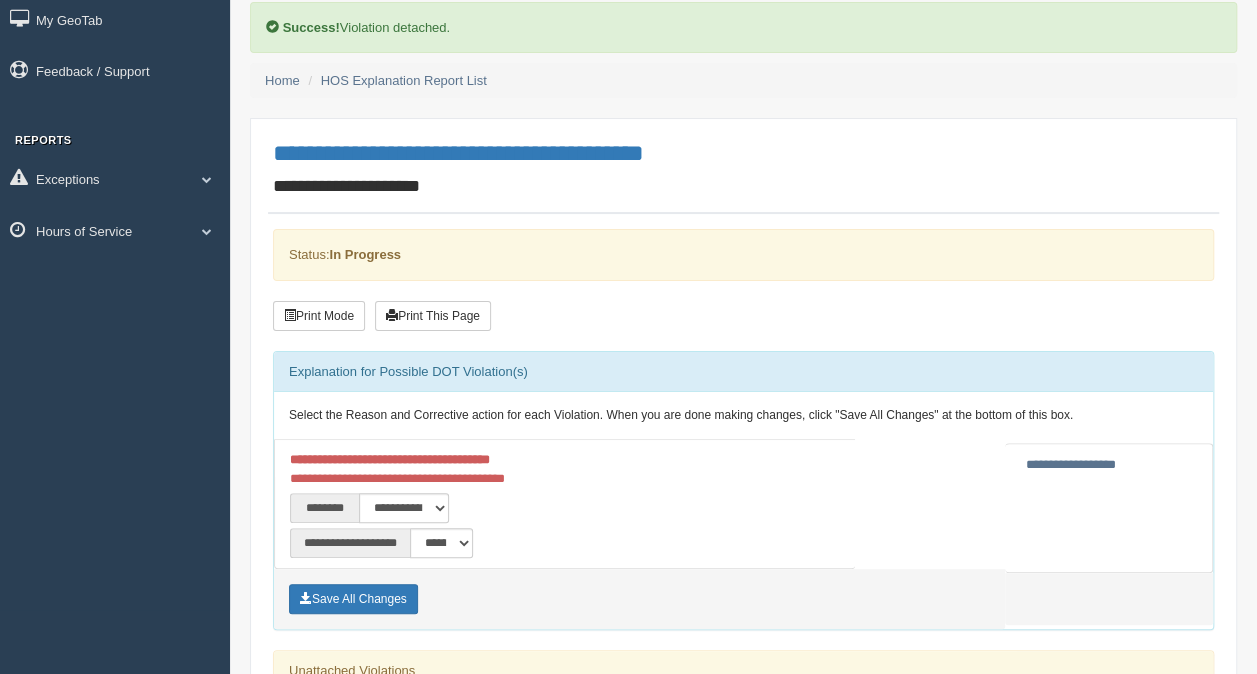 click on "**********" at bounding box center (422, 543) 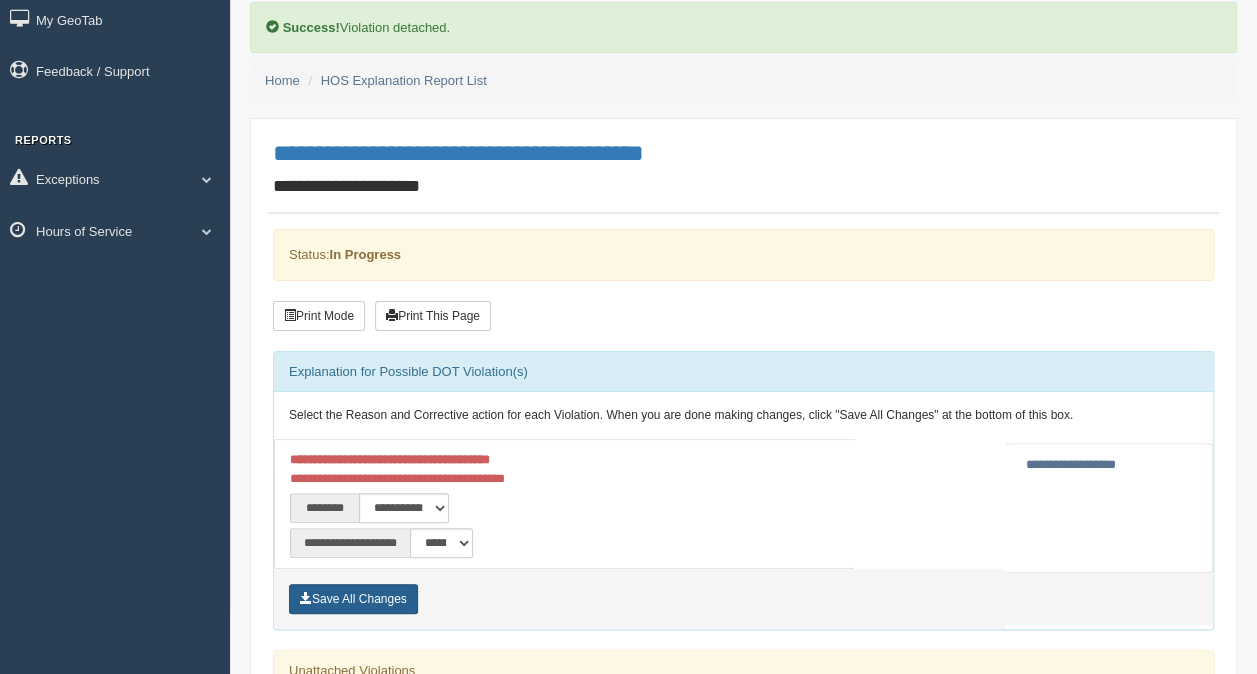 click on "Save All Changes" at bounding box center [353, 599] 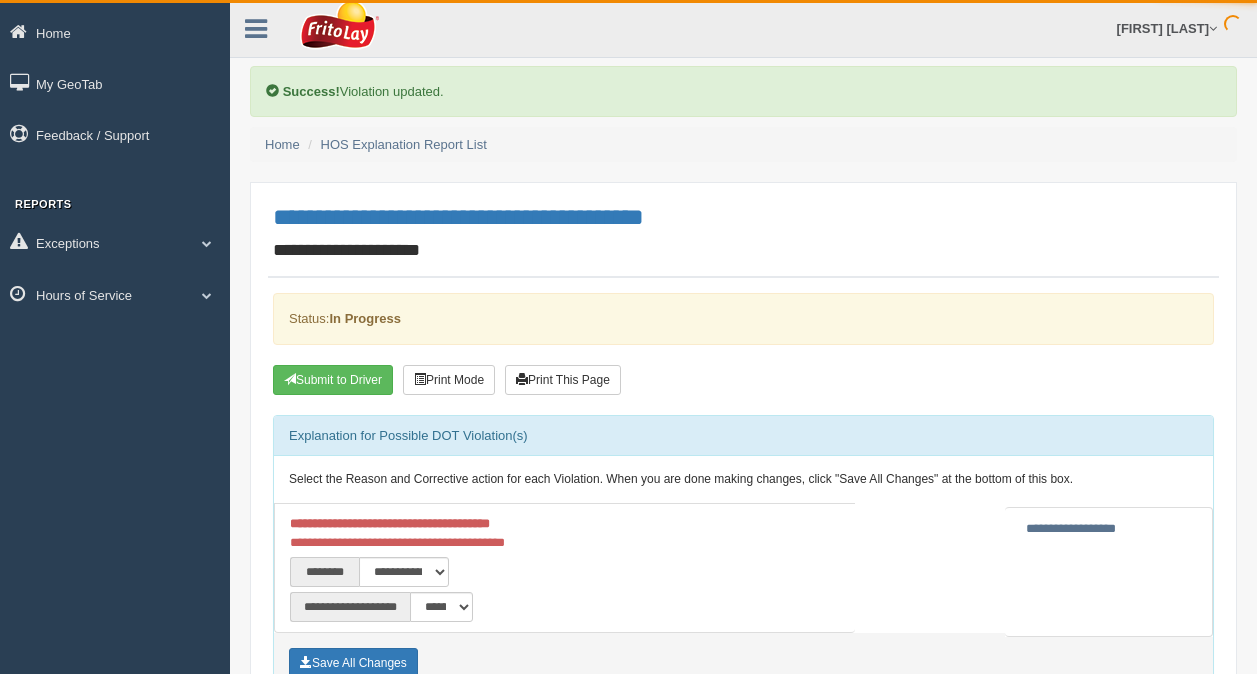 scroll, scrollTop: 0, scrollLeft: 0, axis: both 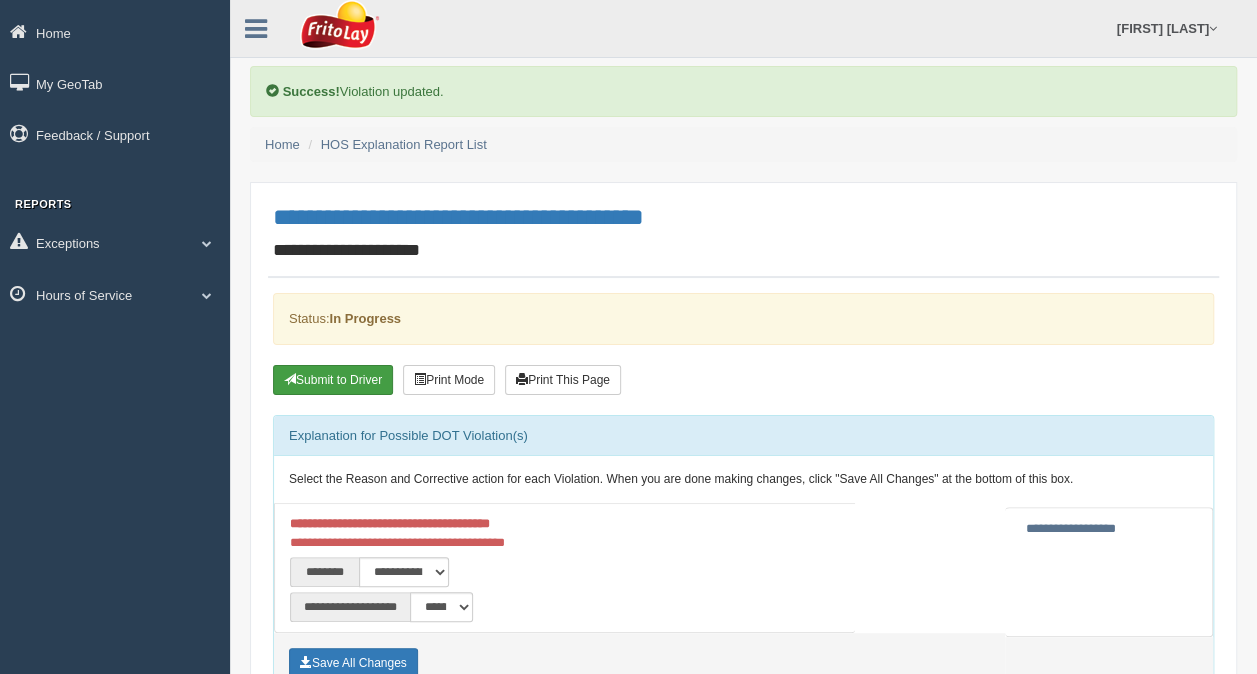 click on "Submit to Driver" at bounding box center (333, 380) 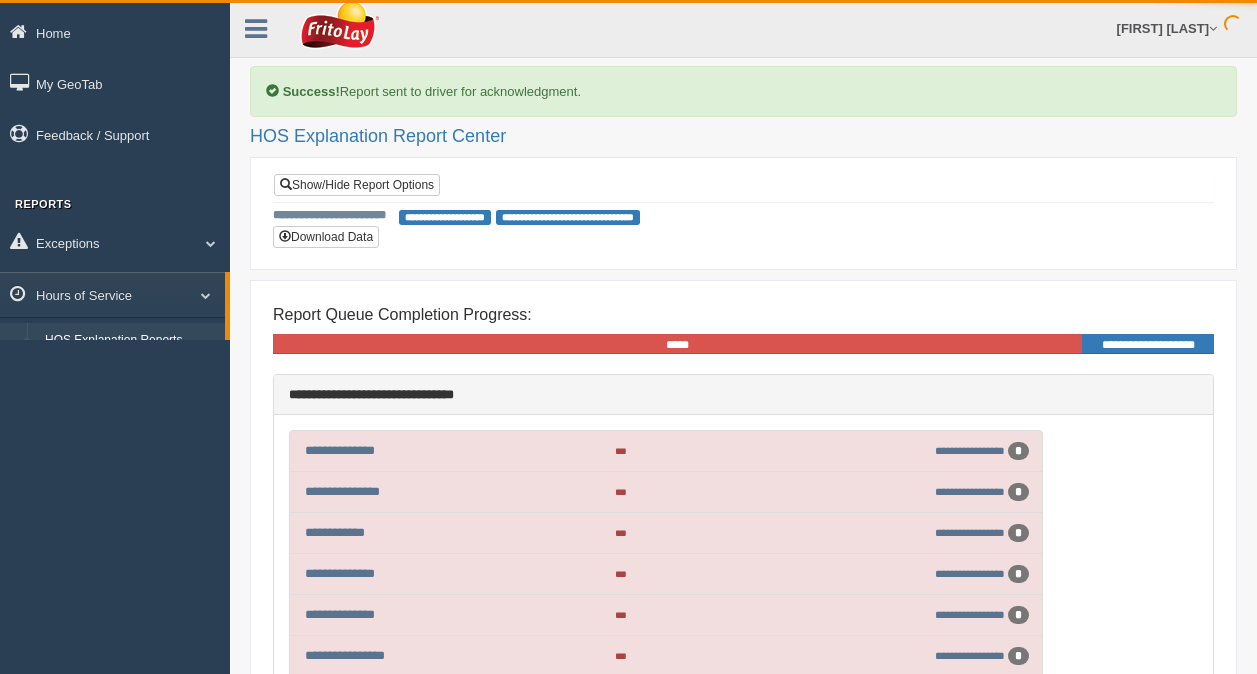scroll, scrollTop: 0, scrollLeft: 0, axis: both 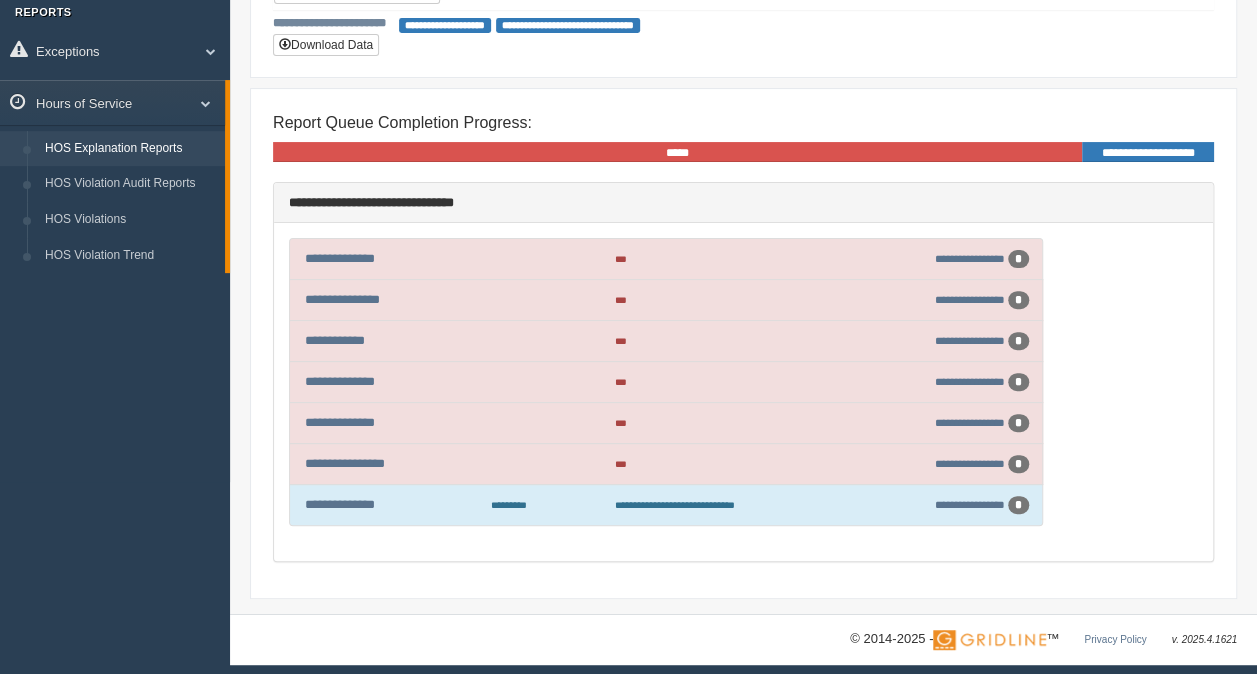 click on "Reports" at bounding box center [115, 12] 